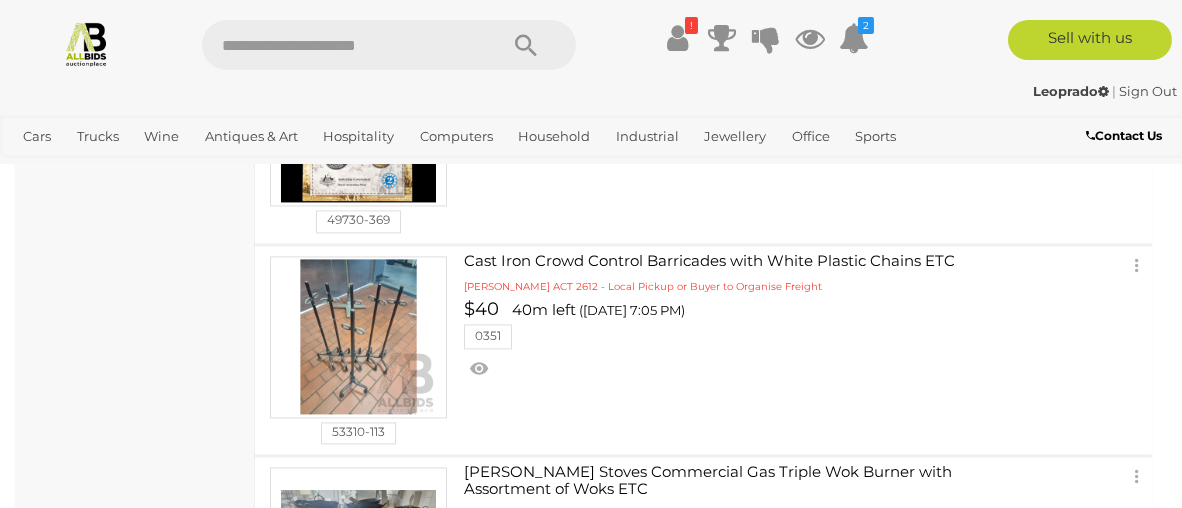 scroll, scrollTop: 11981, scrollLeft: 0, axis: vertical 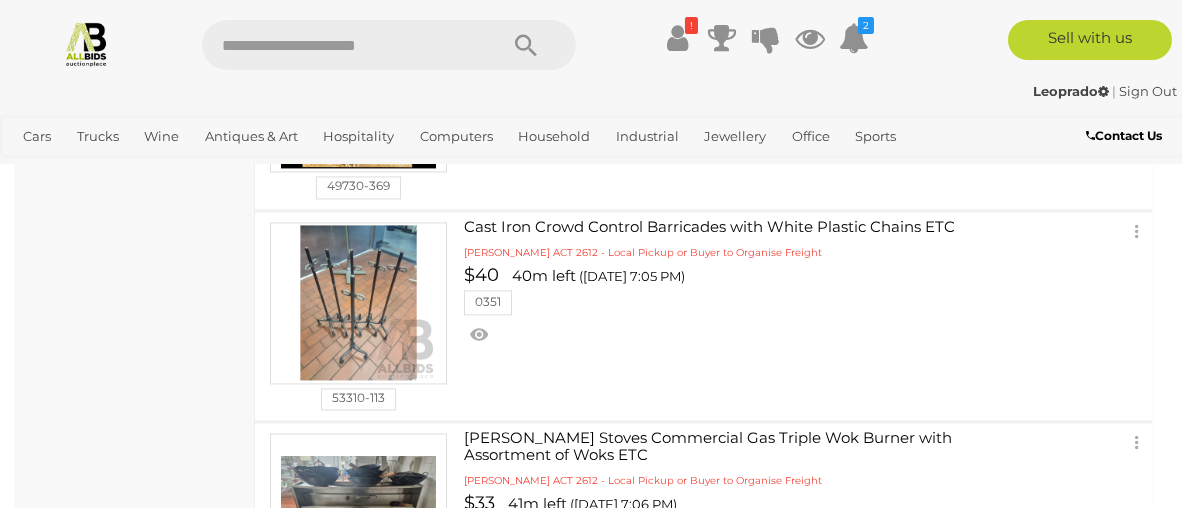 click on "Metal Deep Shelf Brown Built Storage Locker" at bounding box center [750, -2374] 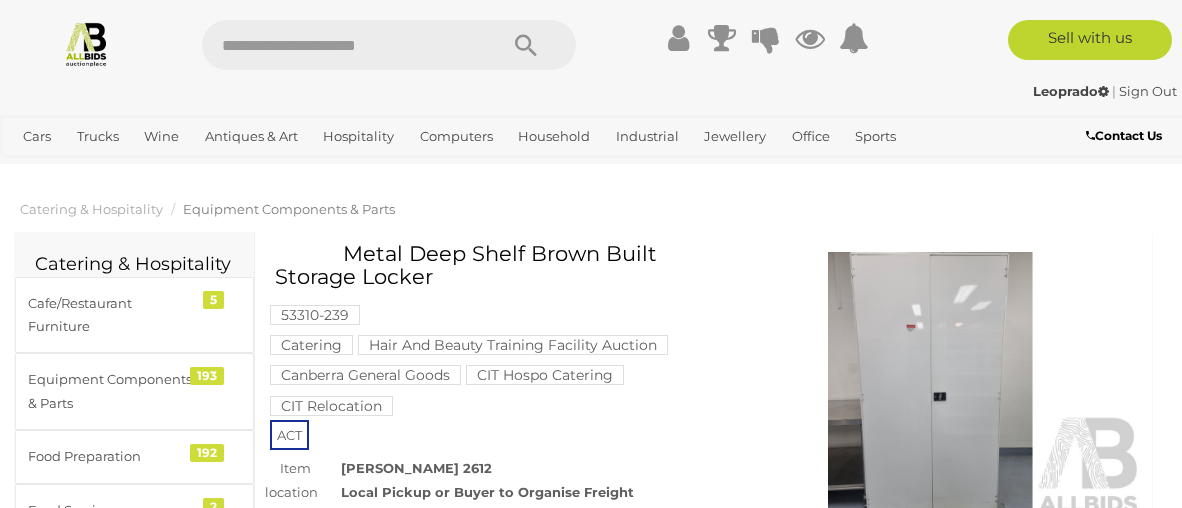 scroll, scrollTop: 0, scrollLeft: 0, axis: both 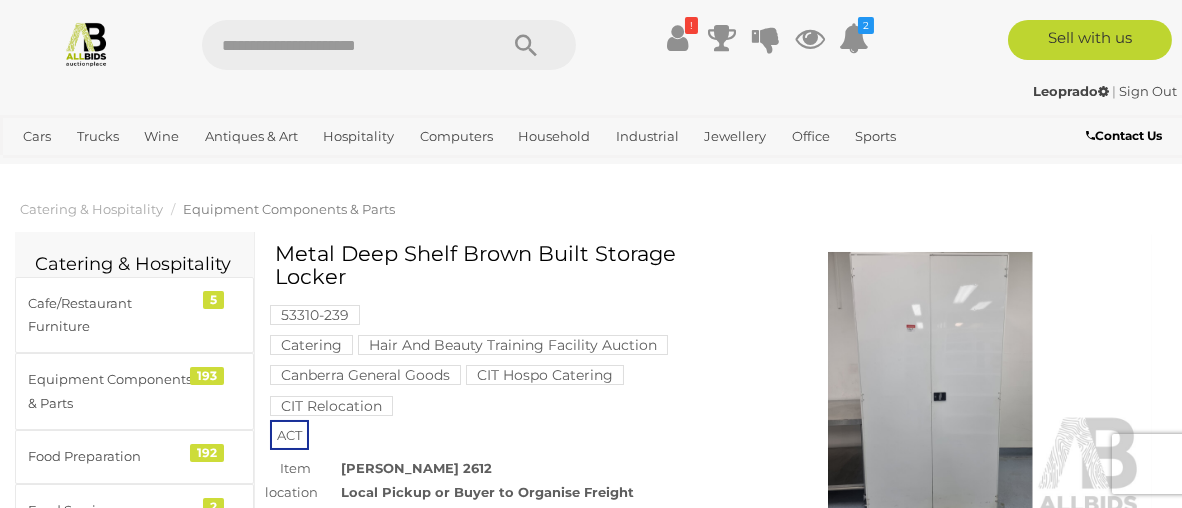 click at bounding box center (931, 388) 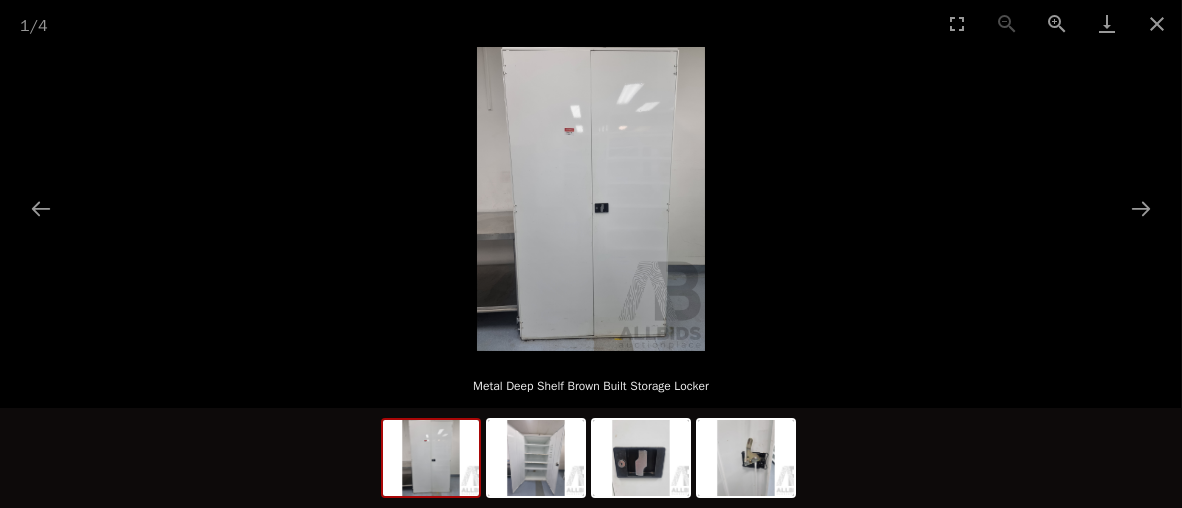 scroll, scrollTop: 0, scrollLeft: 0, axis: both 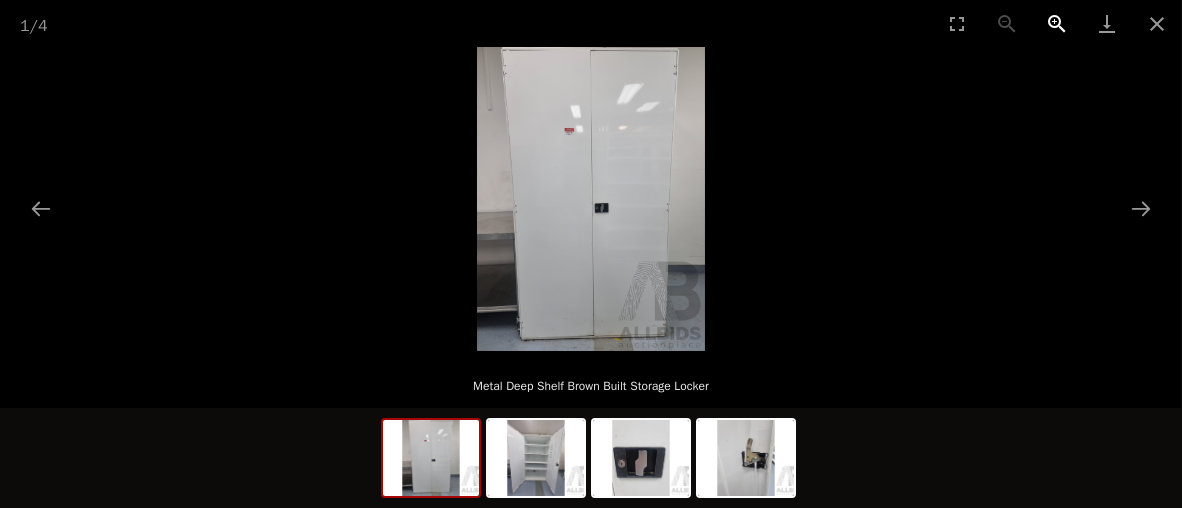 click at bounding box center [1057, 23] 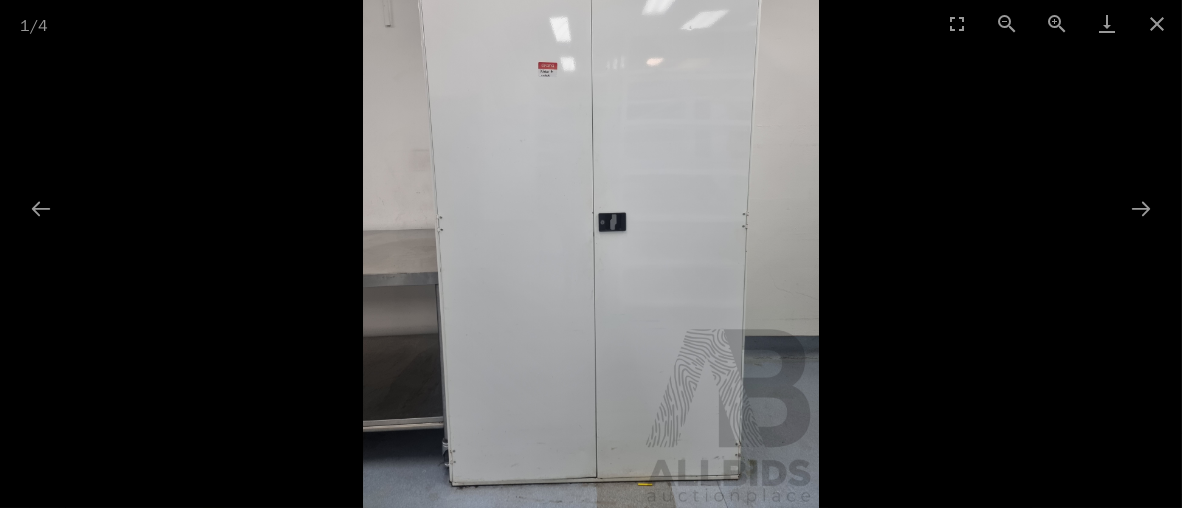 scroll, scrollTop: 0, scrollLeft: 0, axis: both 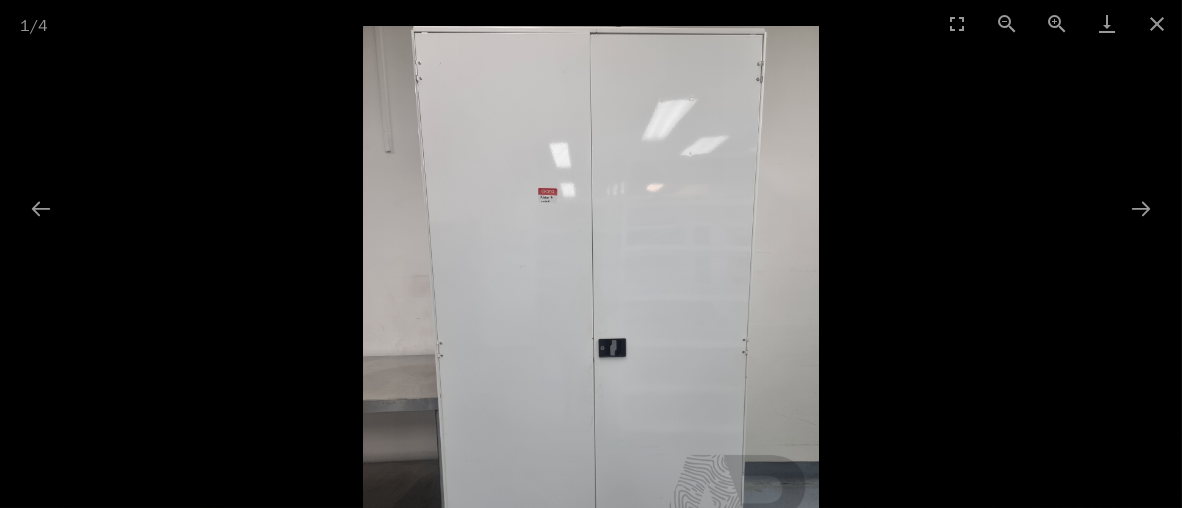 drag, startPoint x: 637, startPoint y: 221, endPoint x: 682, endPoint y: 478, distance: 260.90994 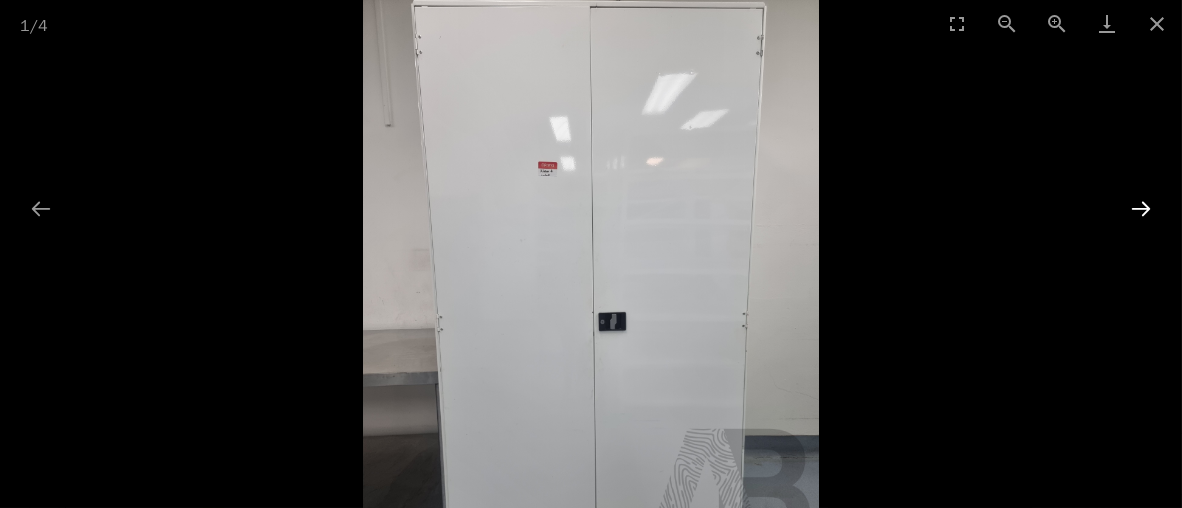 click at bounding box center (1141, 208) 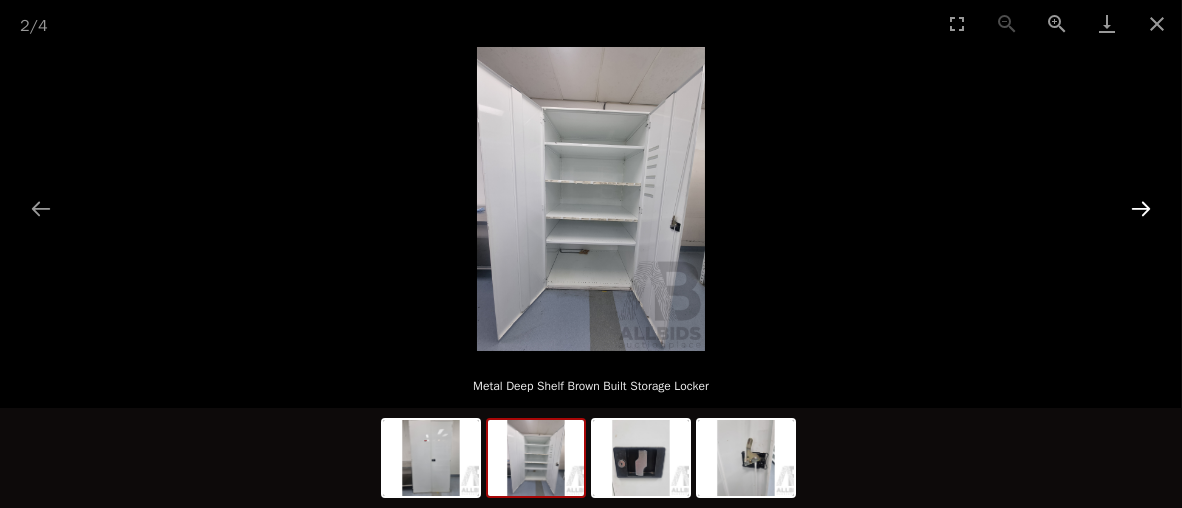 click at bounding box center [1141, 208] 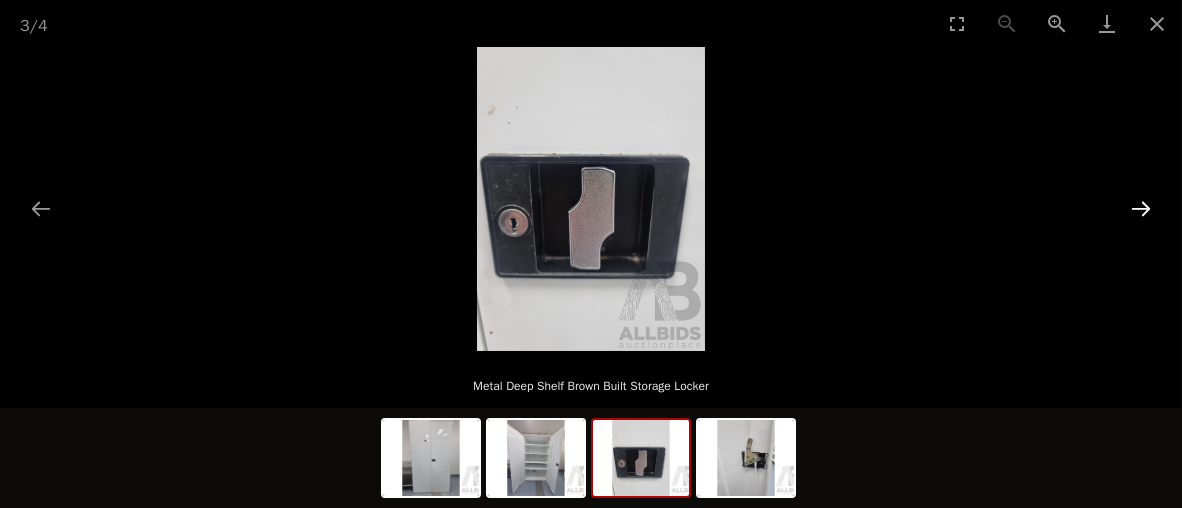 click at bounding box center [1141, 208] 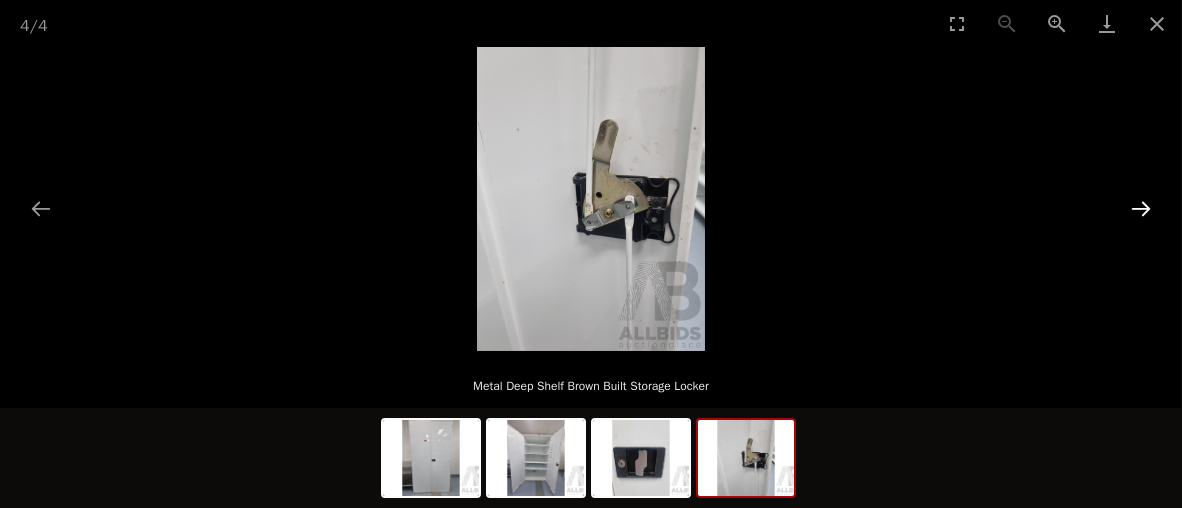 click at bounding box center (1141, 208) 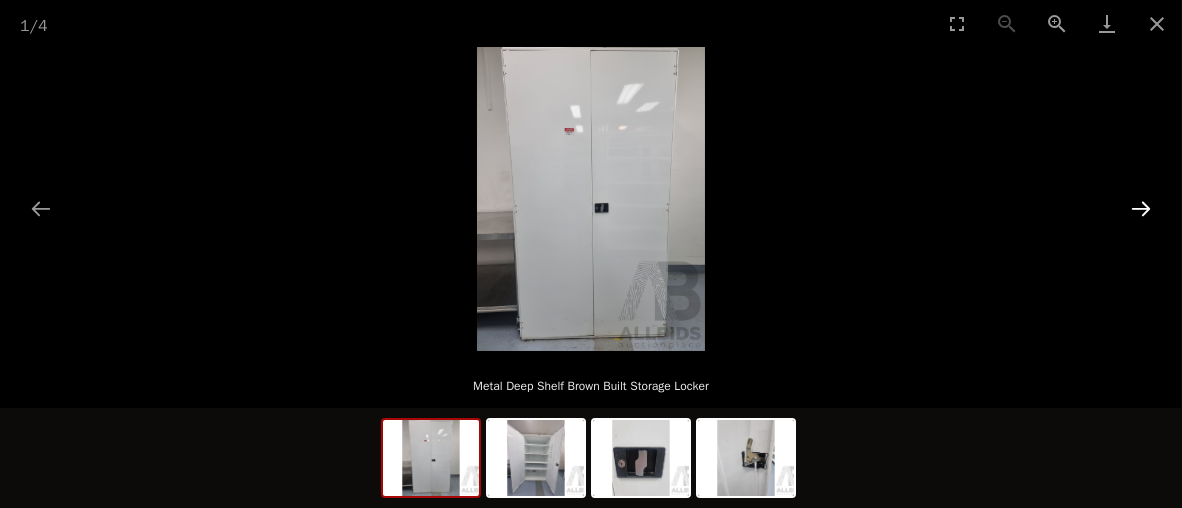 click at bounding box center [1141, 208] 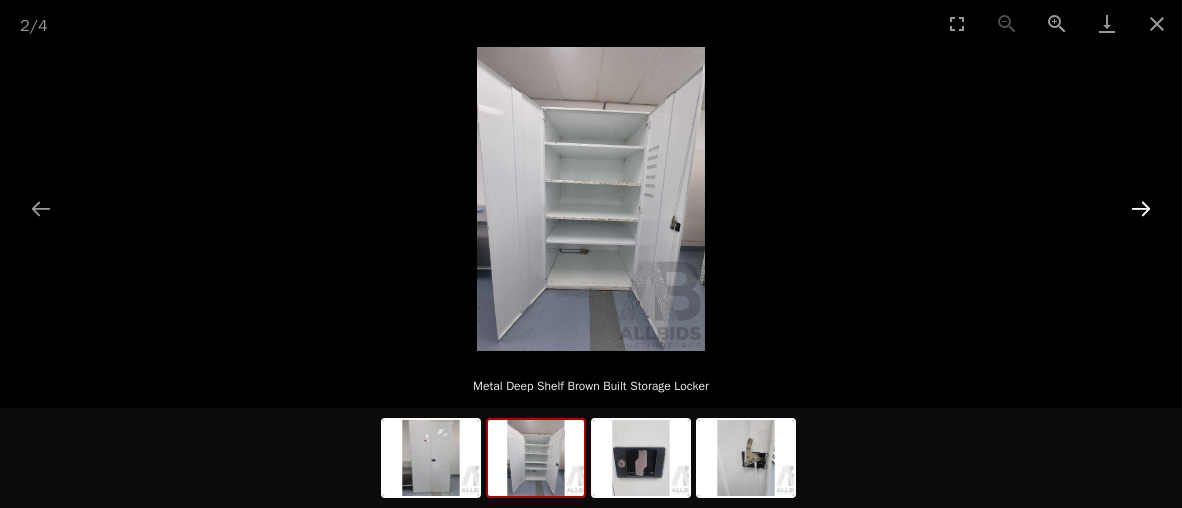 click at bounding box center [1141, 208] 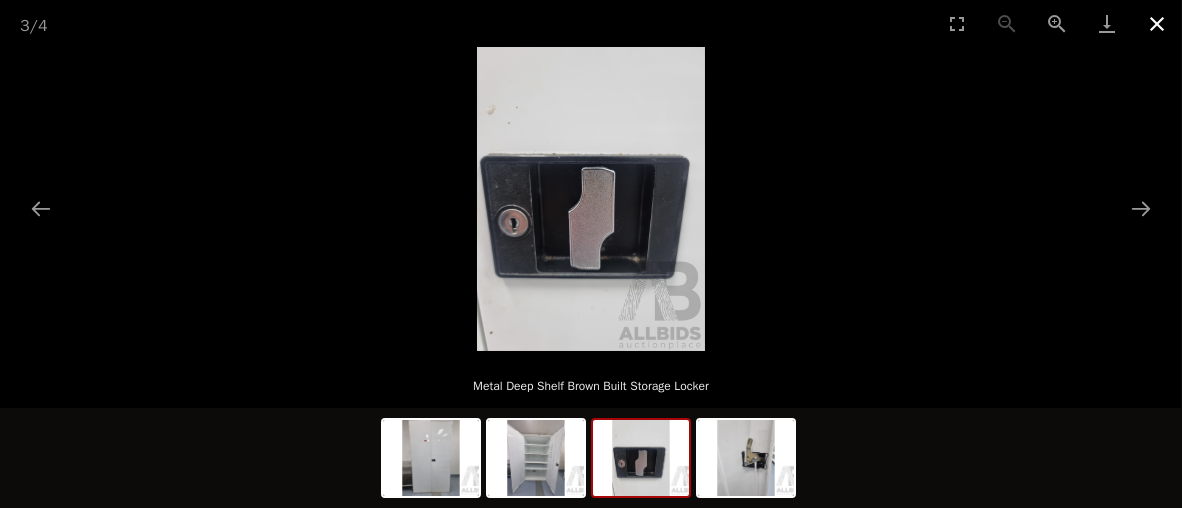 click at bounding box center [1157, 23] 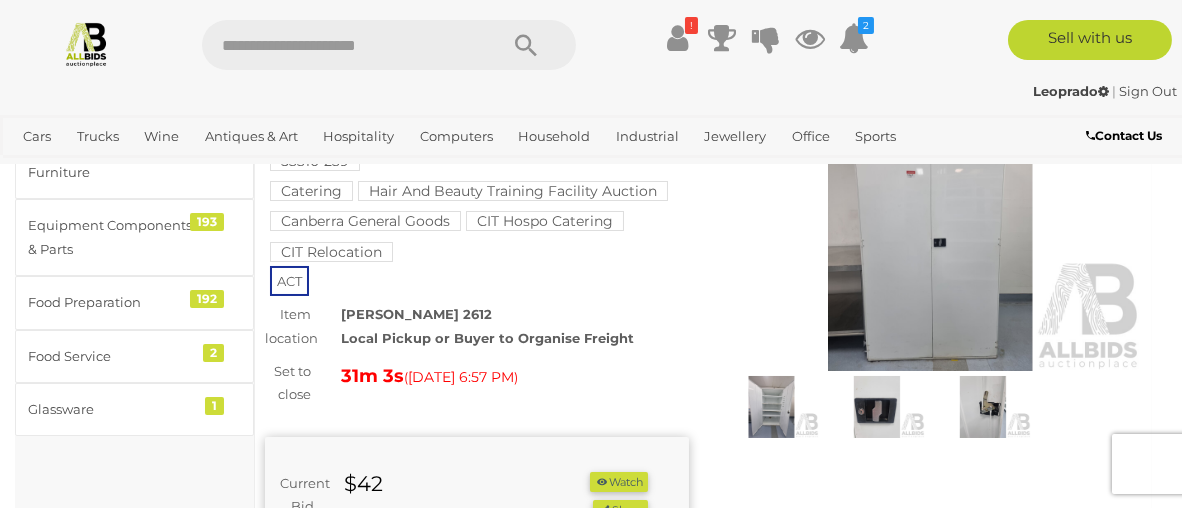 scroll, scrollTop: 100, scrollLeft: 0, axis: vertical 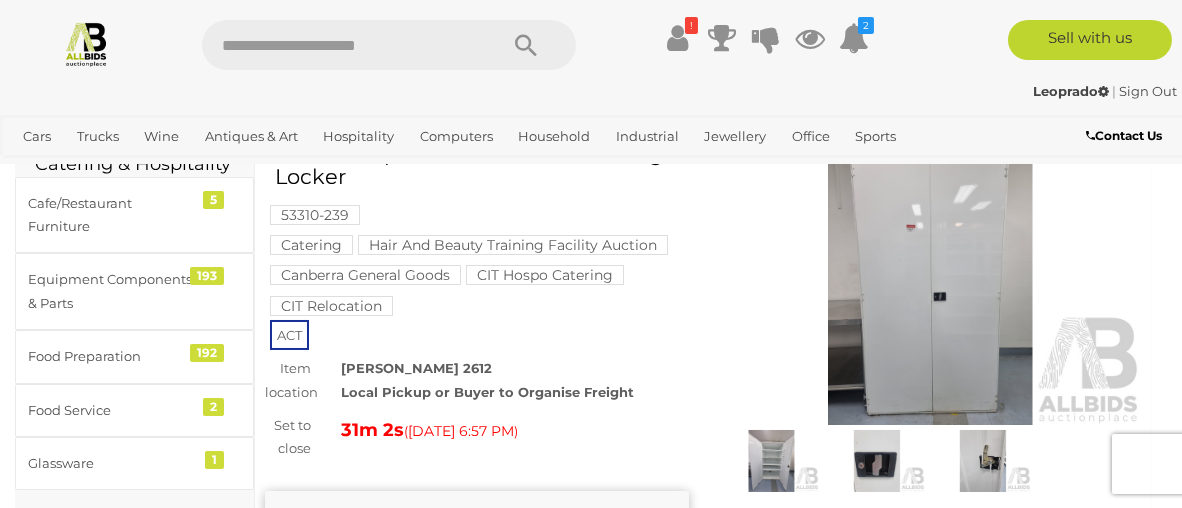click at bounding box center [931, 288] 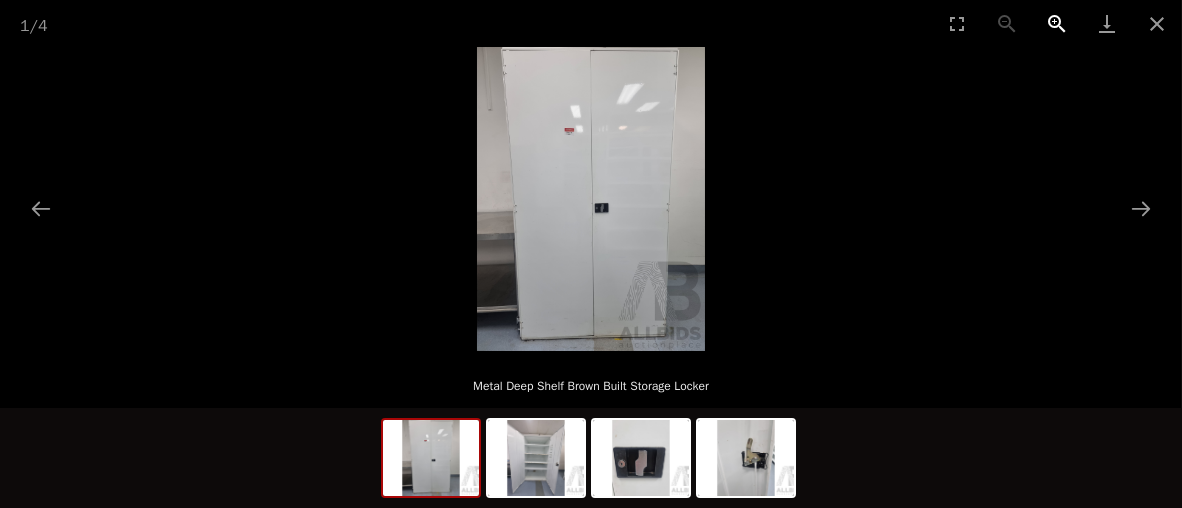 click at bounding box center (1057, 23) 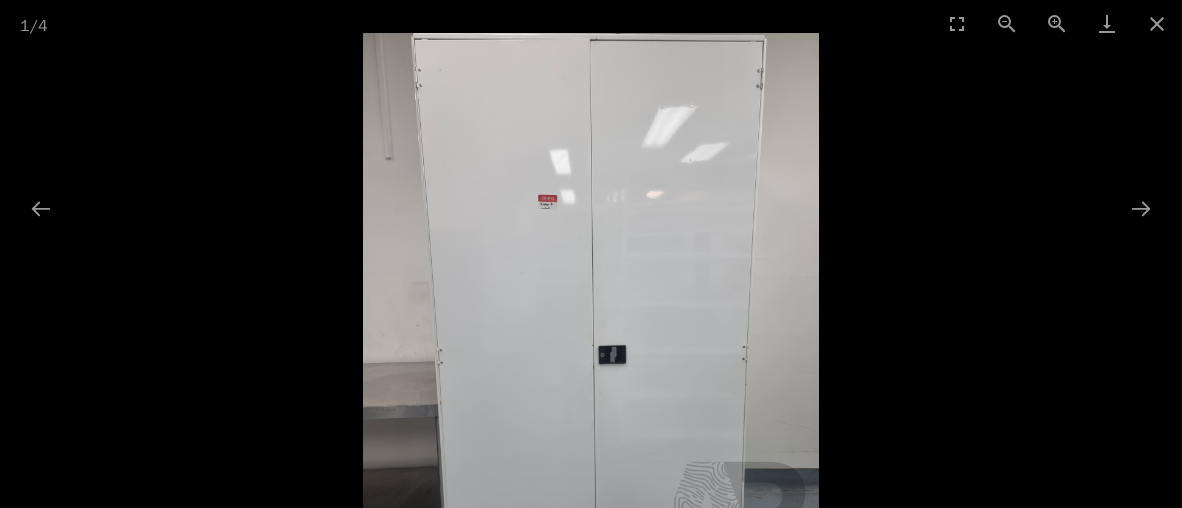 drag, startPoint x: 672, startPoint y: 144, endPoint x: 714, endPoint y: 442, distance: 300.9452 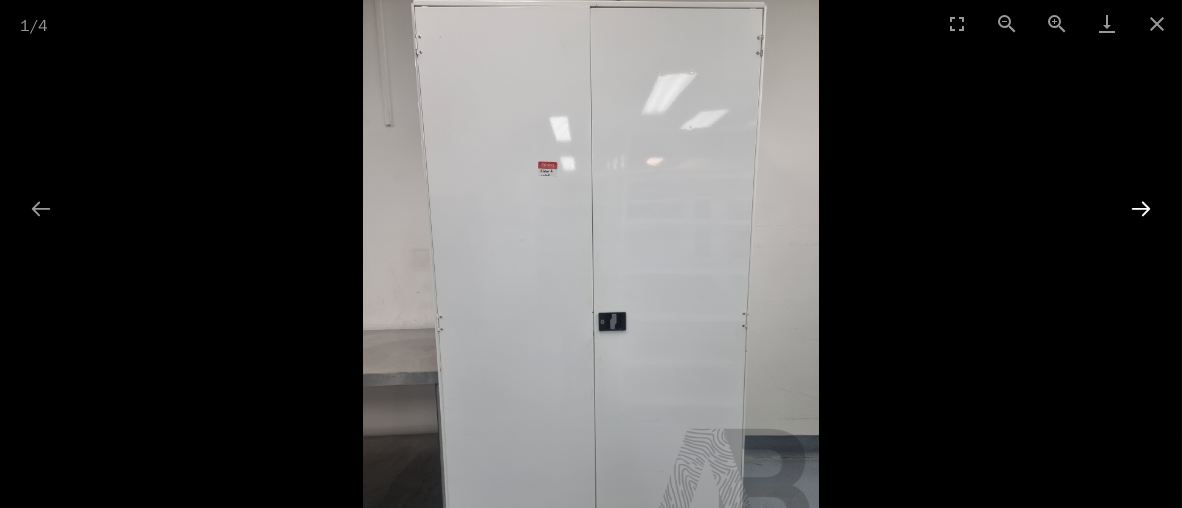 click at bounding box center (1141, 208) 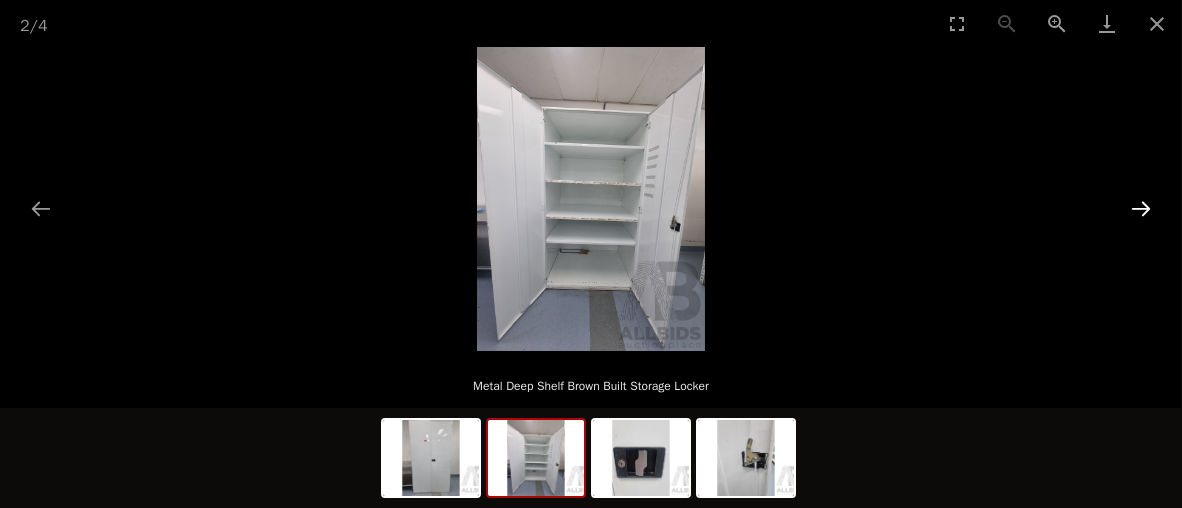 click at bounding box center (1141, 208) 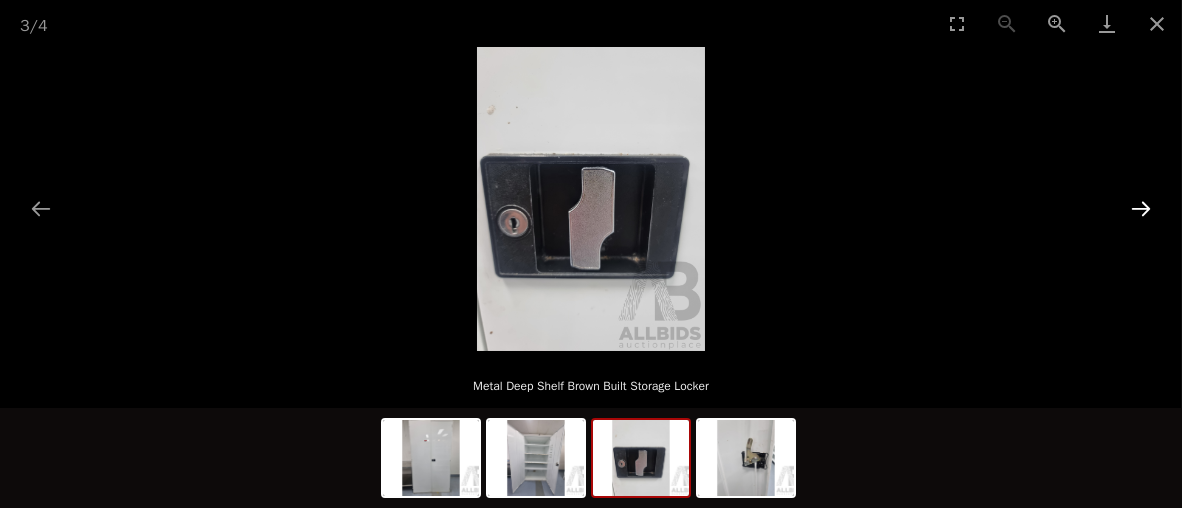 click at bounding box center (1141, 208) 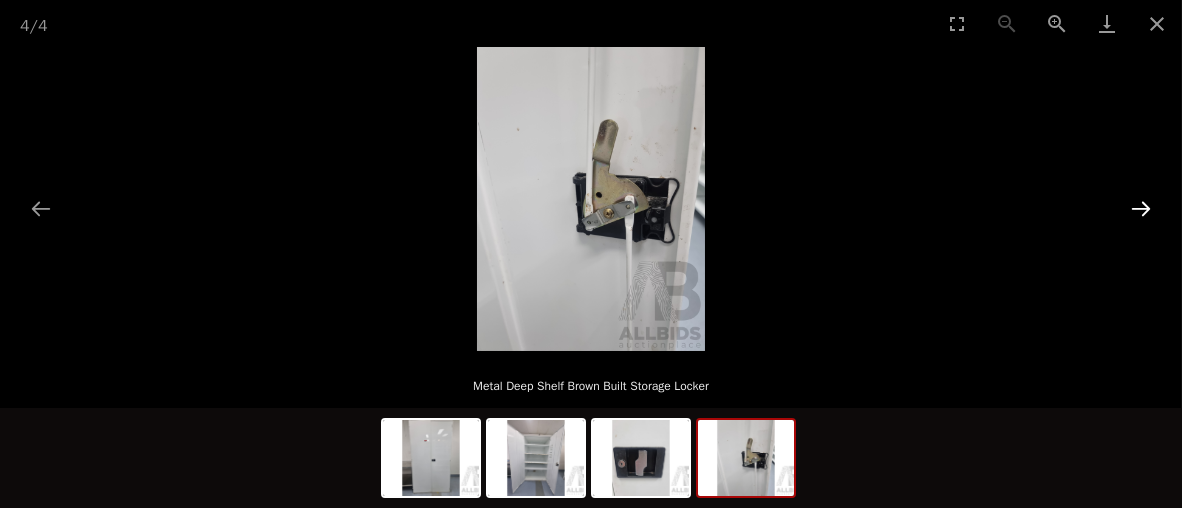 click at bounding box center (1141, 208) 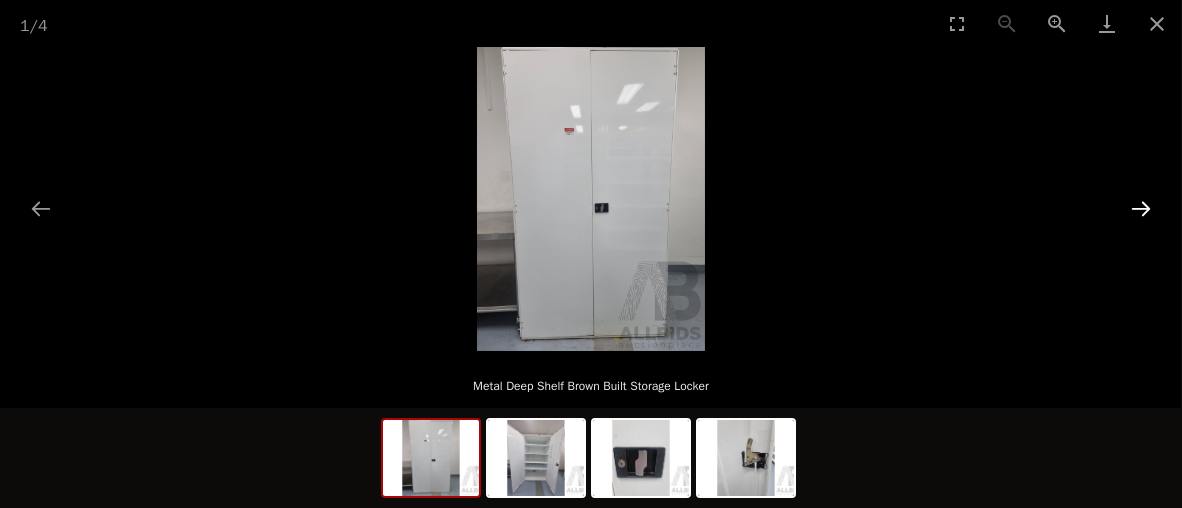click at bounding box center [1141, 208] 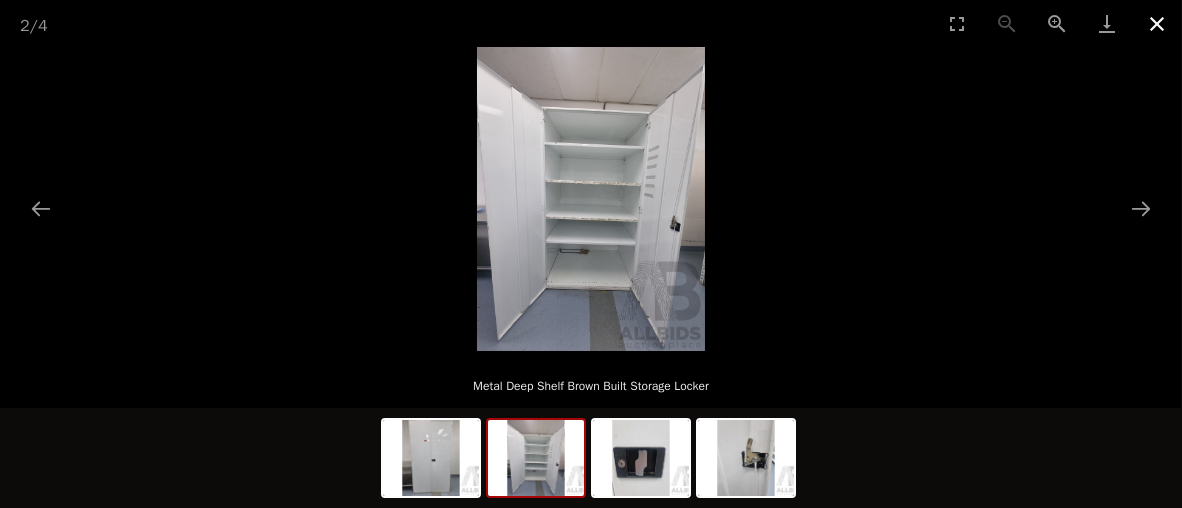 click at bounding box center (1157, 23) 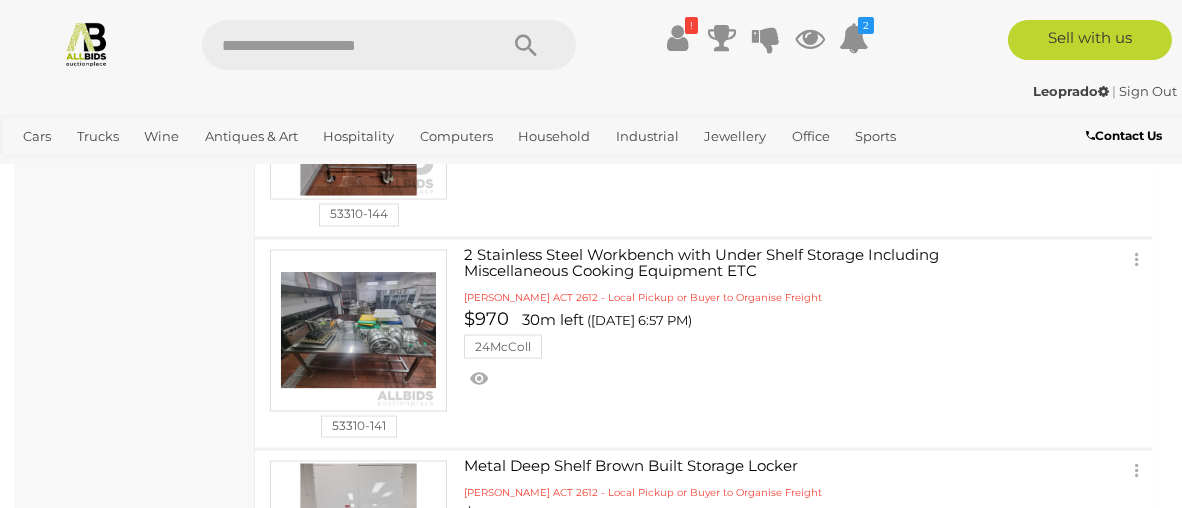 scroll, scrollTop: 9095, scrollLeft: 0, axis: vertical 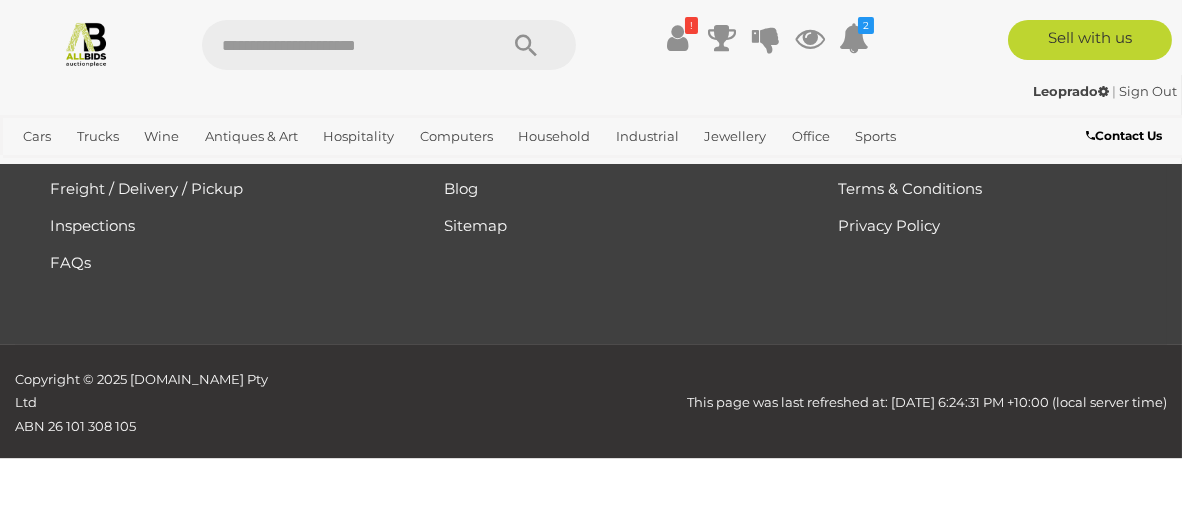 click on "2" at bounding box center (388, -487) 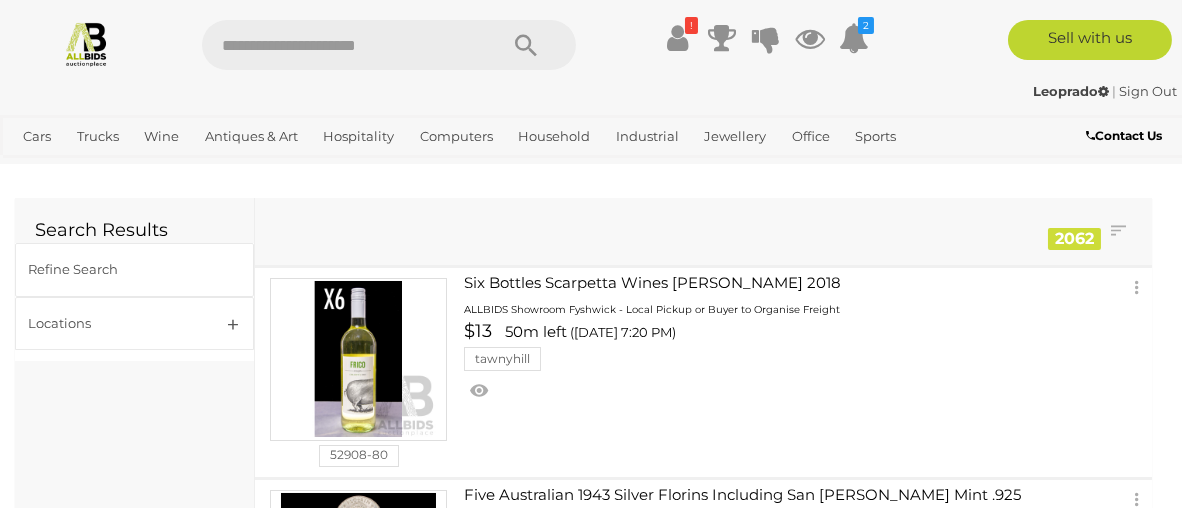 scroll, scrollTop: 0, scrollLeft: 0, axis: both 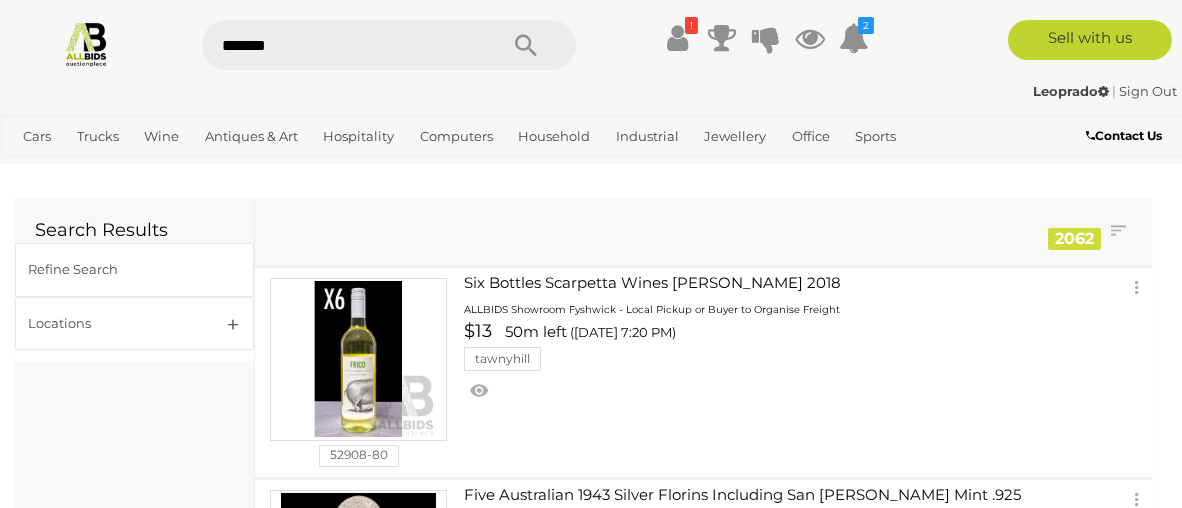 type on "********" 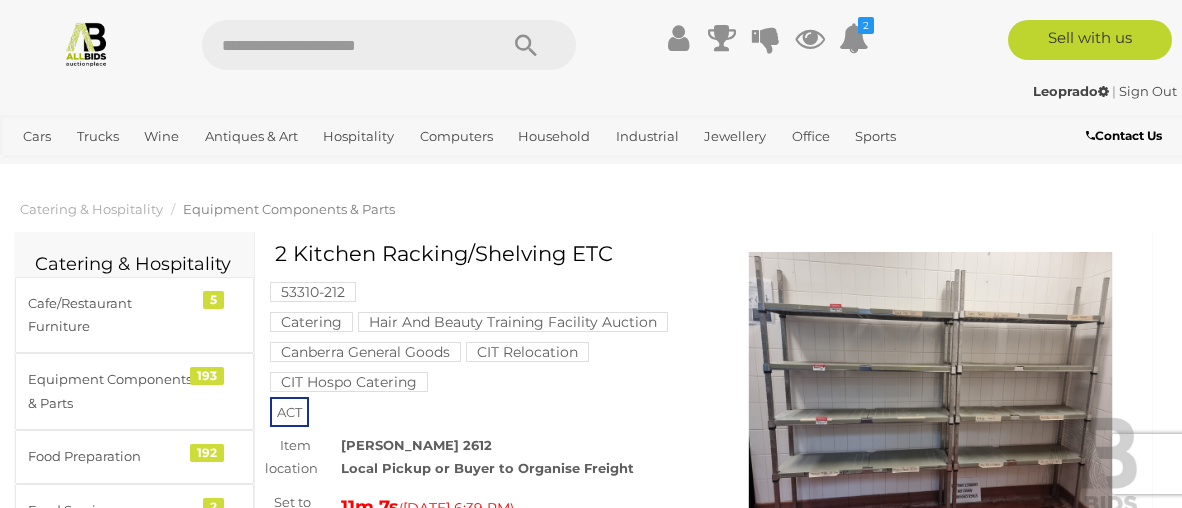 scroll, scrollTop: 0, scrollLeft: 0, axis: both 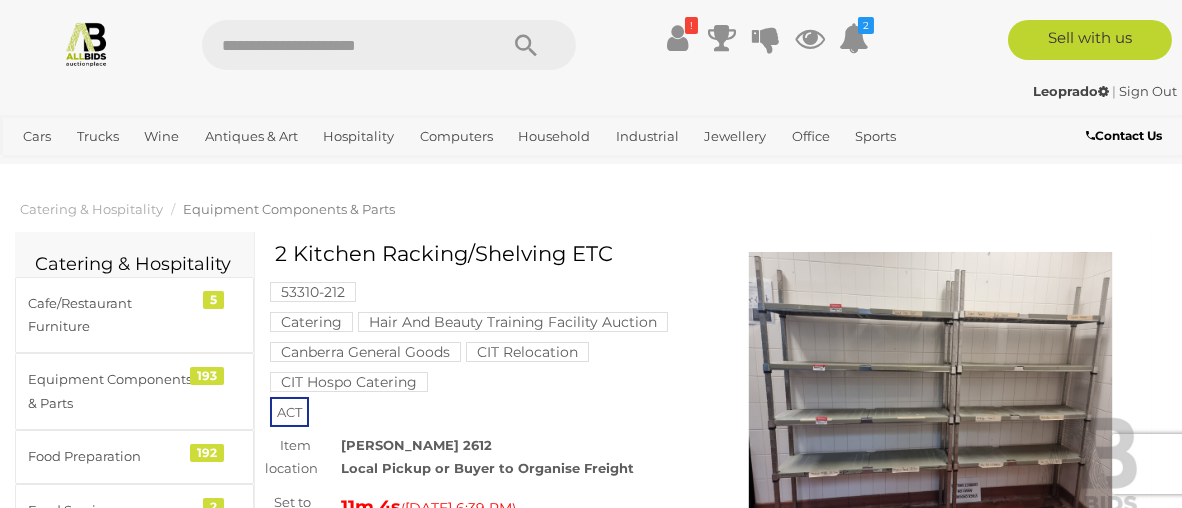 click at bounding box center (931, 388) 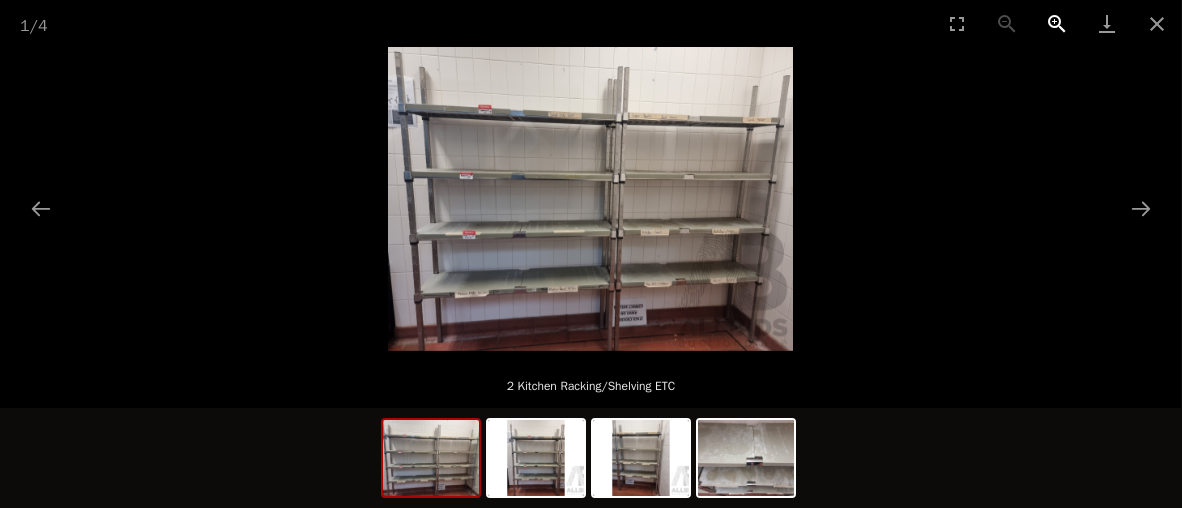 click at bounding box center [1057, 23] 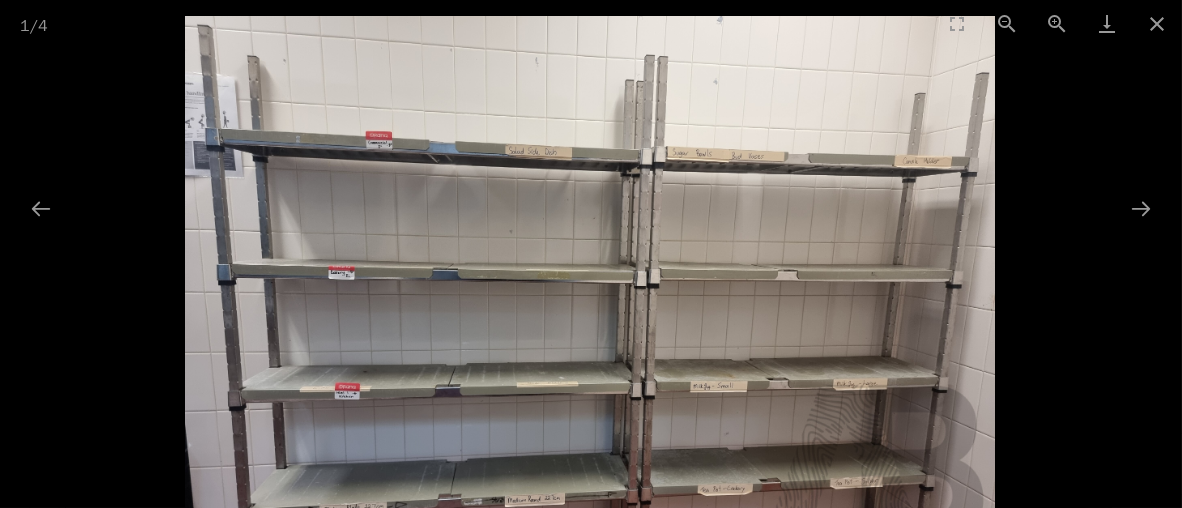 drag, startPoint x: 631, startPoint y: 243, endPoint x: 649, endPoint y: 437, distance: 194.83327 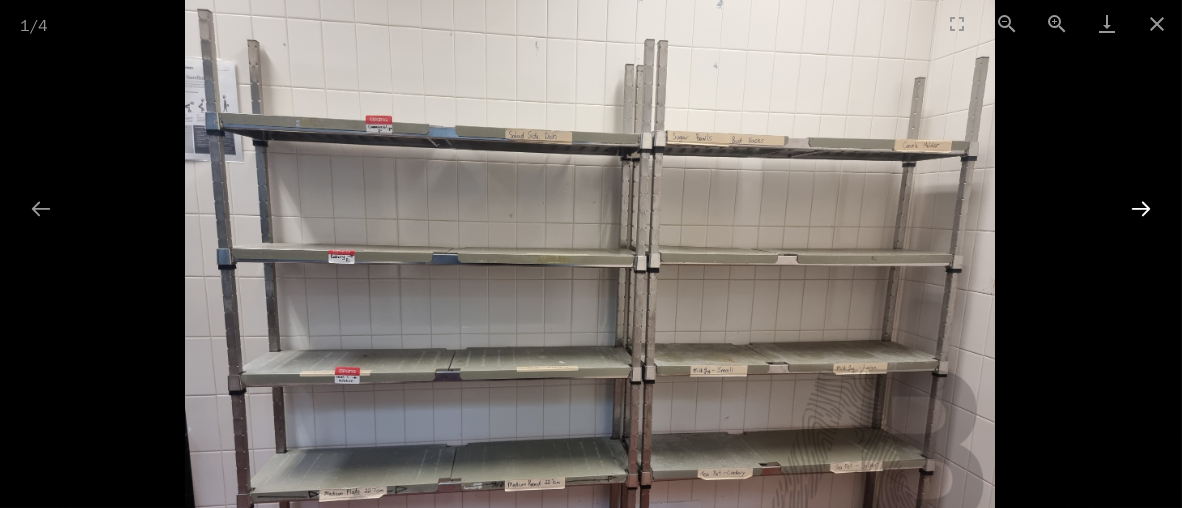 click at bounding box center (1141, 208) 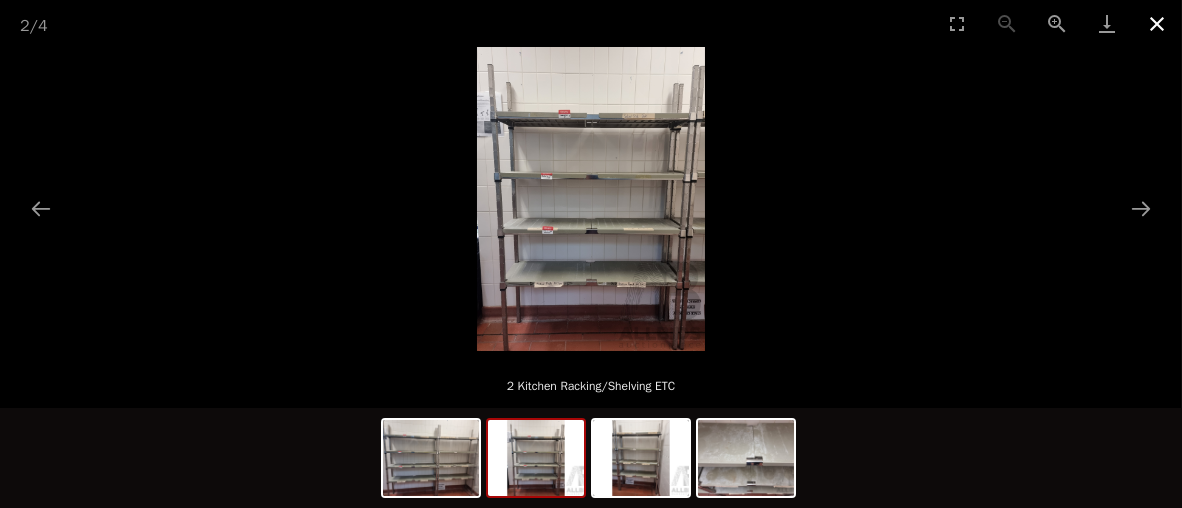 click at bounding box center [1157, 23] 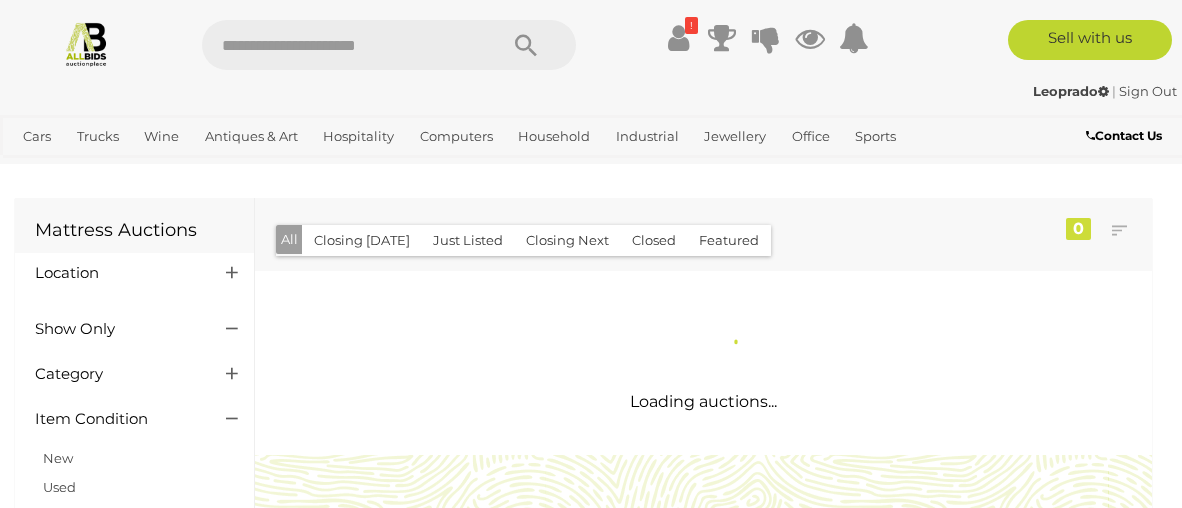 scroll, scrollTop: 0, scrollLeft: 0, axis: both 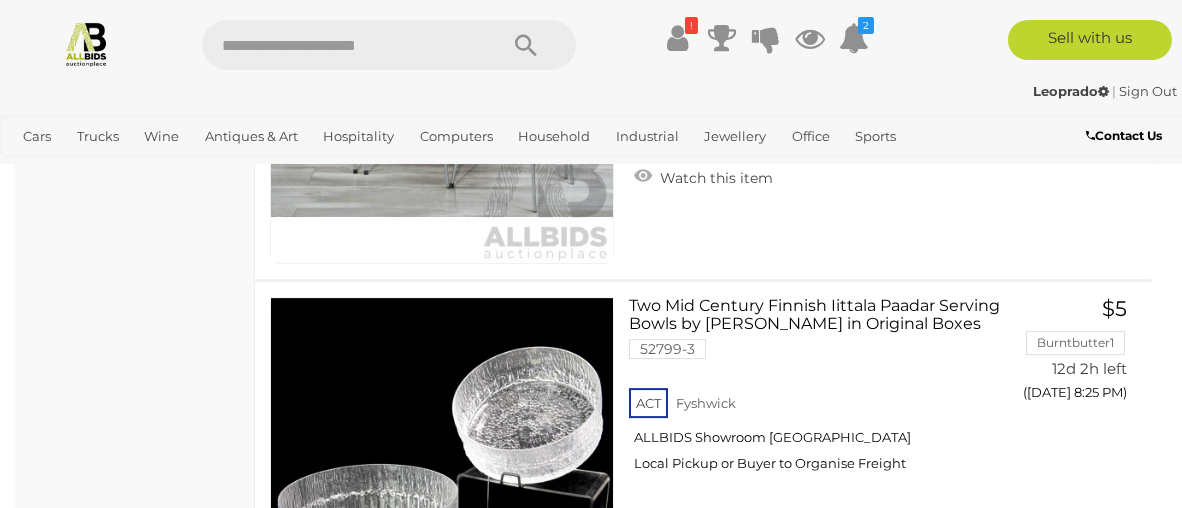 click at bounding box center [339, 45] 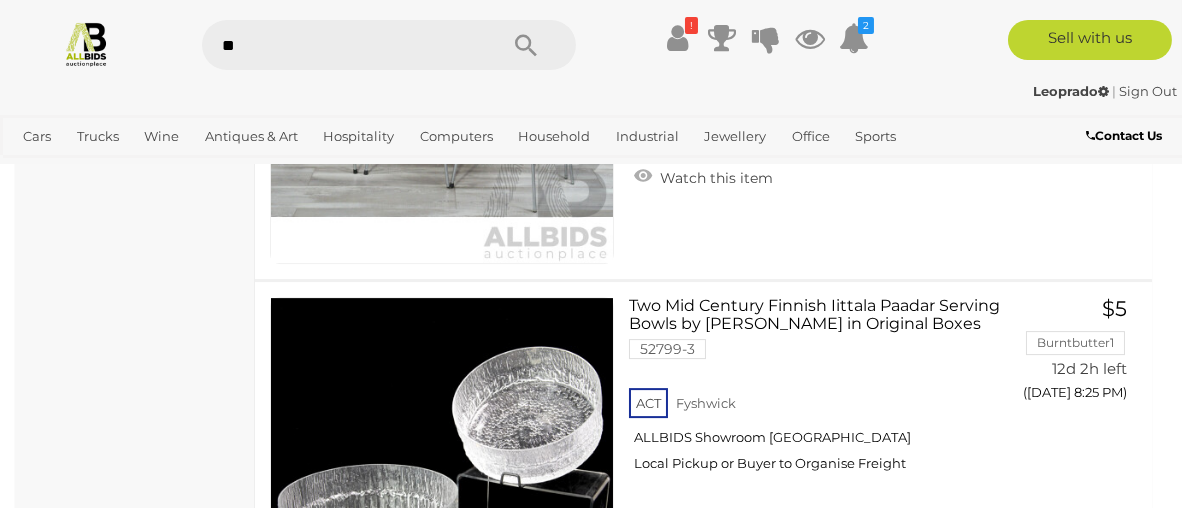 type on "***" 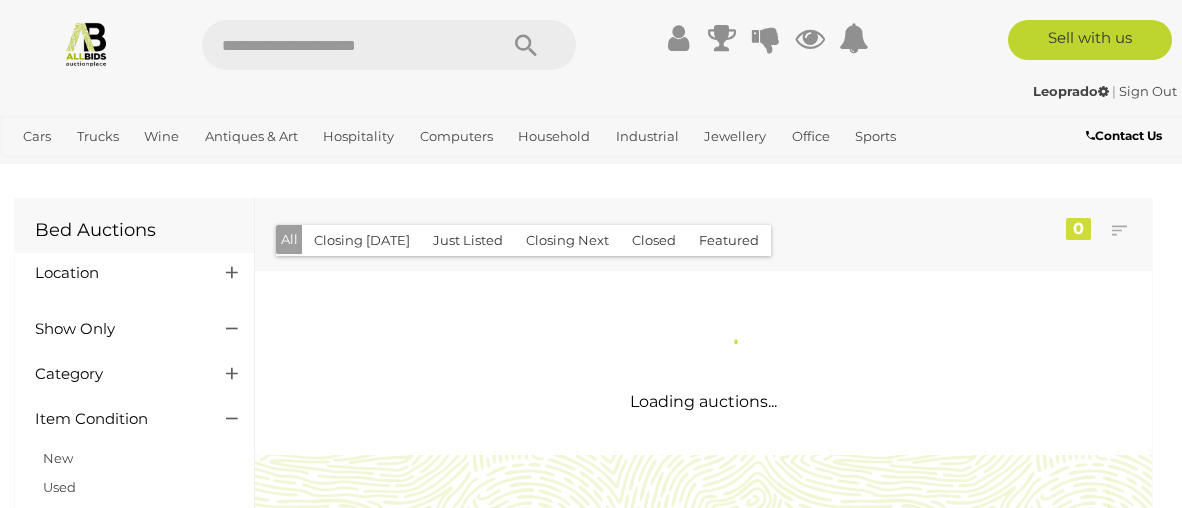 scroll, scrollTop: 0, scrollLeft: 0, axis: both 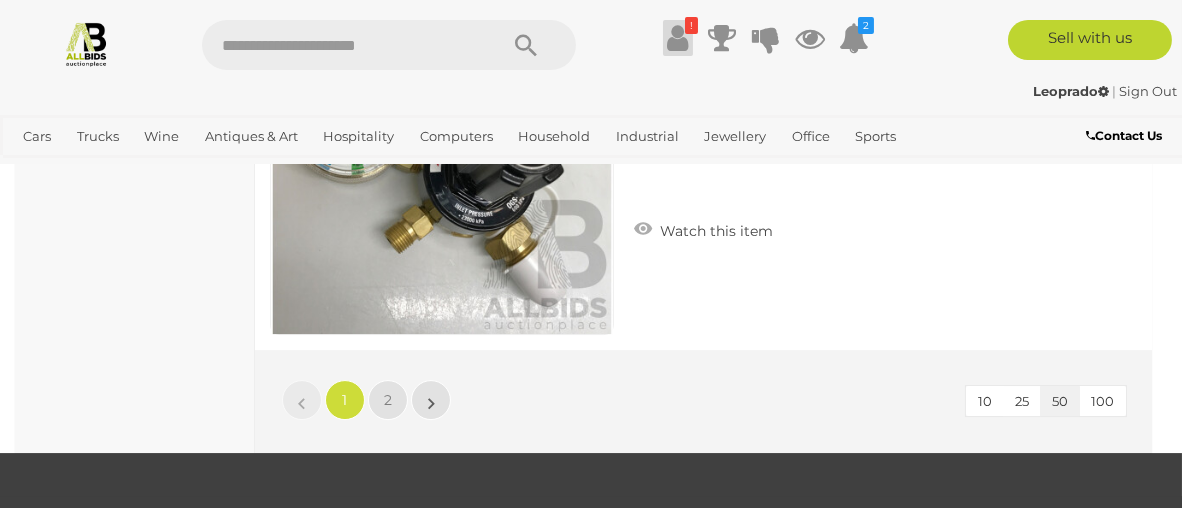 click at bounding box center (678, 38) 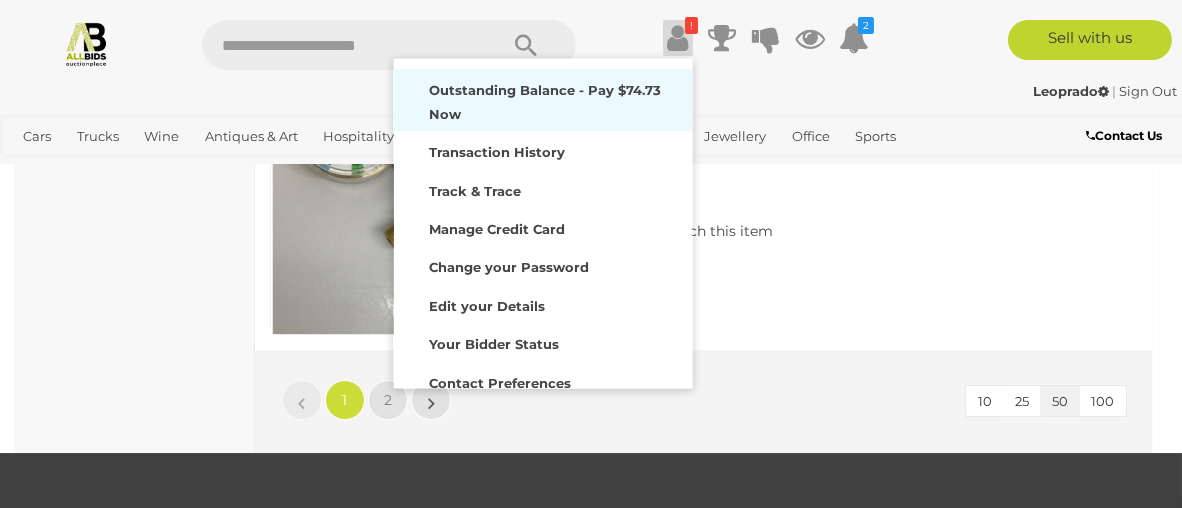 click on "Outstanding Balance - Pay $74.73 Now" at bounding box center (545, 101) 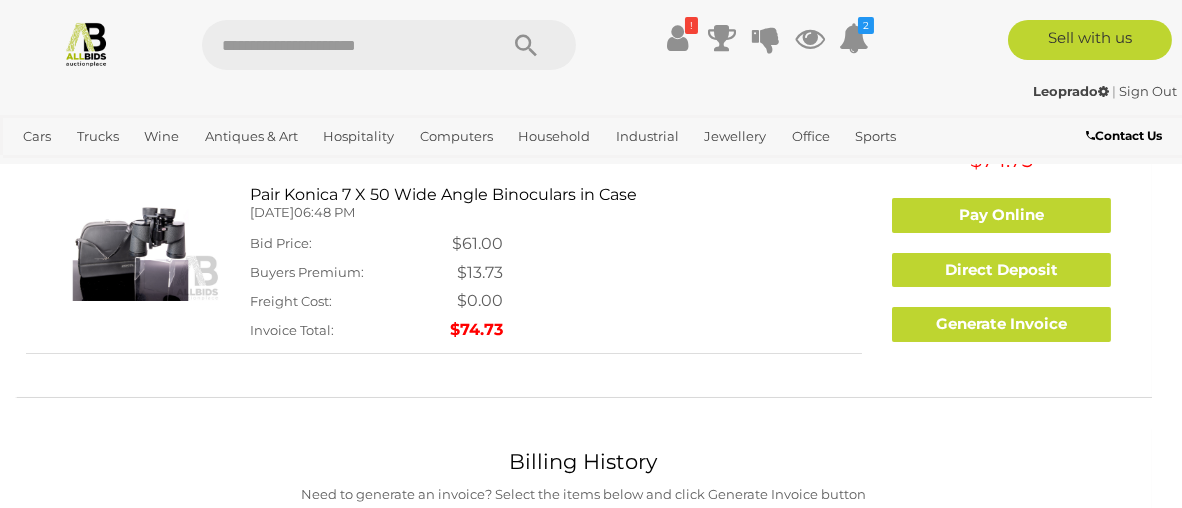 scroll, scrollTop: 100, scrollLeft: 0, axis: vertical 